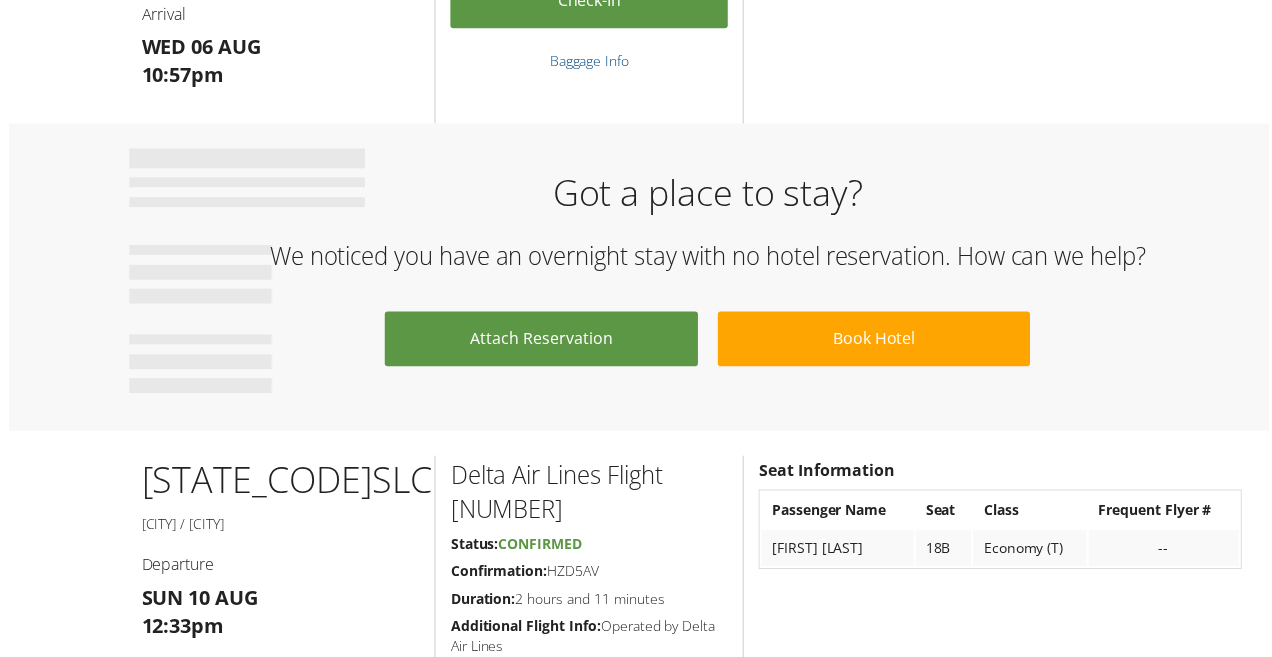 scroll, scrollTop: 975, scrollLeft: 0, axis: vertical 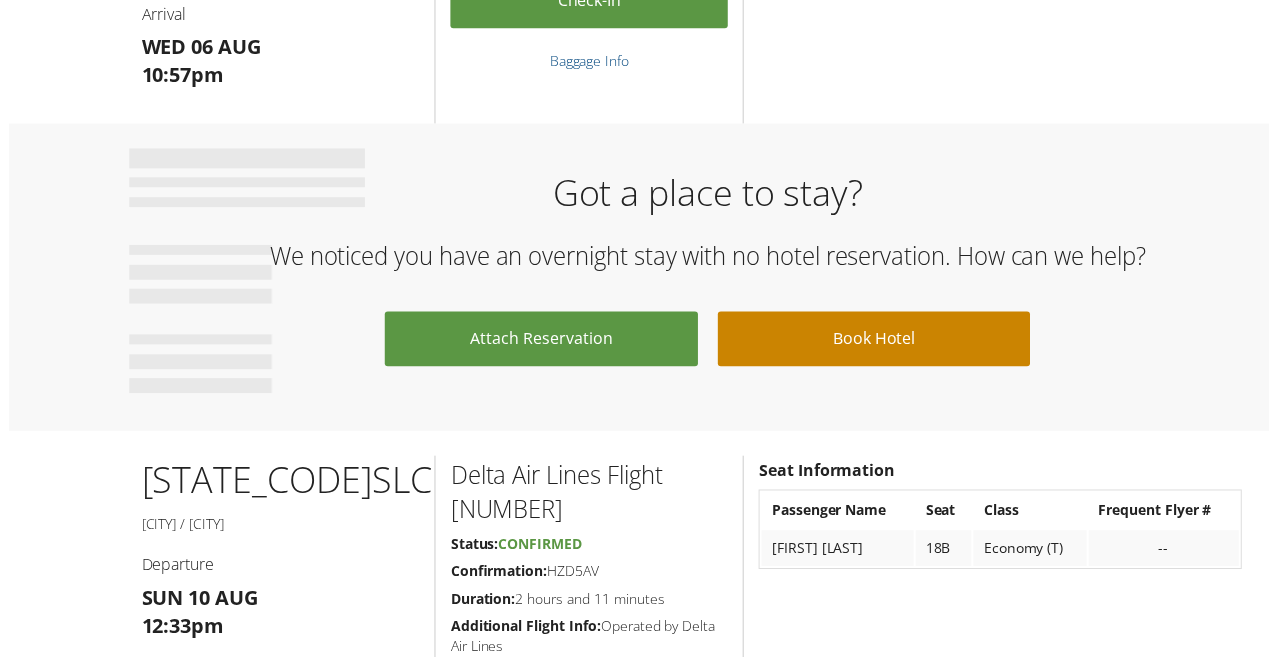 click on "Book Hotel" at bounding box center [875, 340] 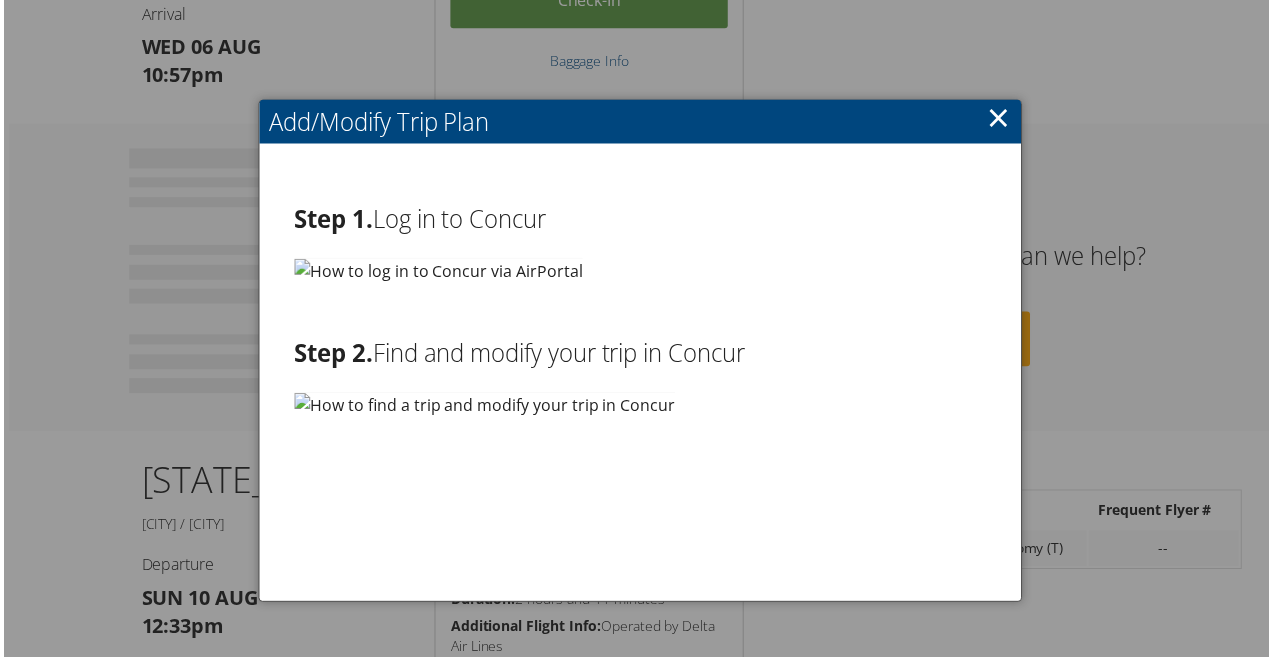 click at bounding box center (437, 271) 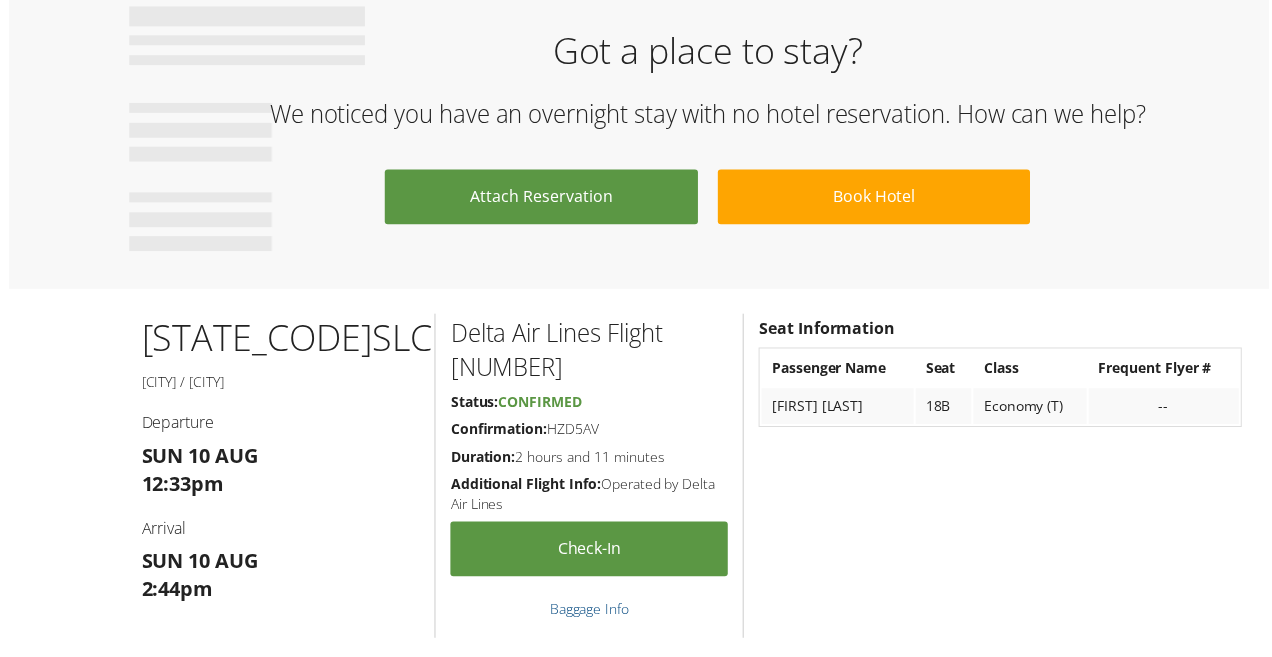 scroll, scrollTop: 1104, scrollLeft: 0, axis: vertical 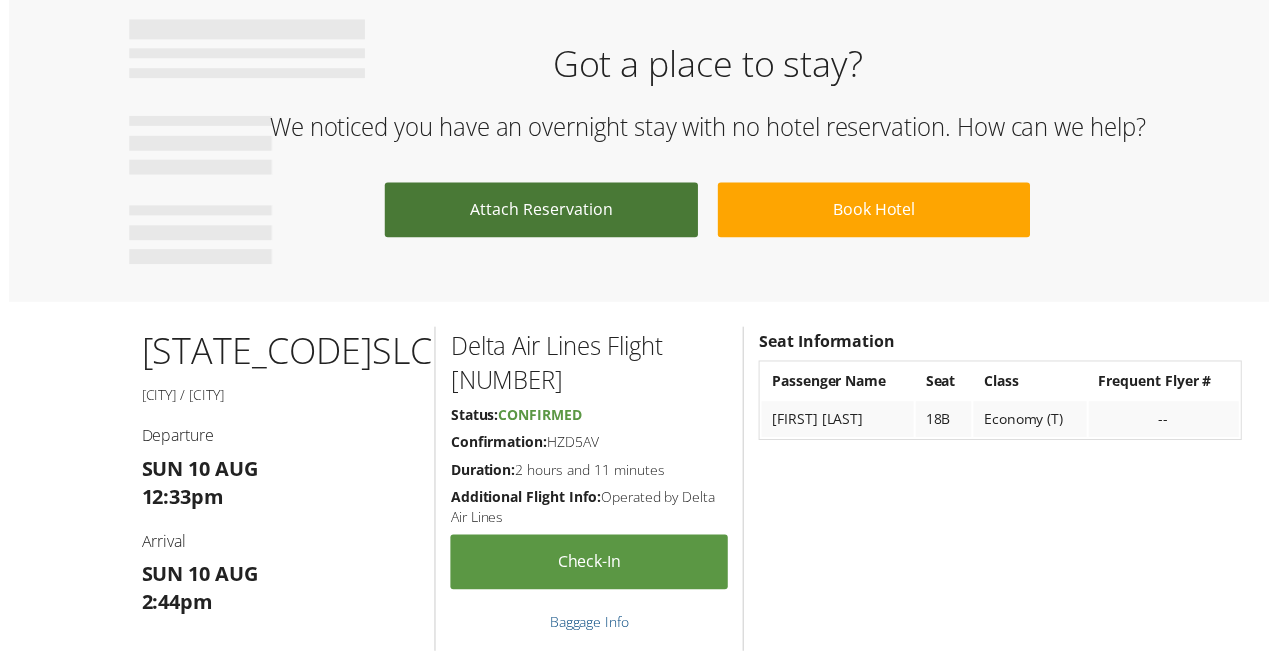 click on "Attach Reservation" at bounding box center [540, 211] 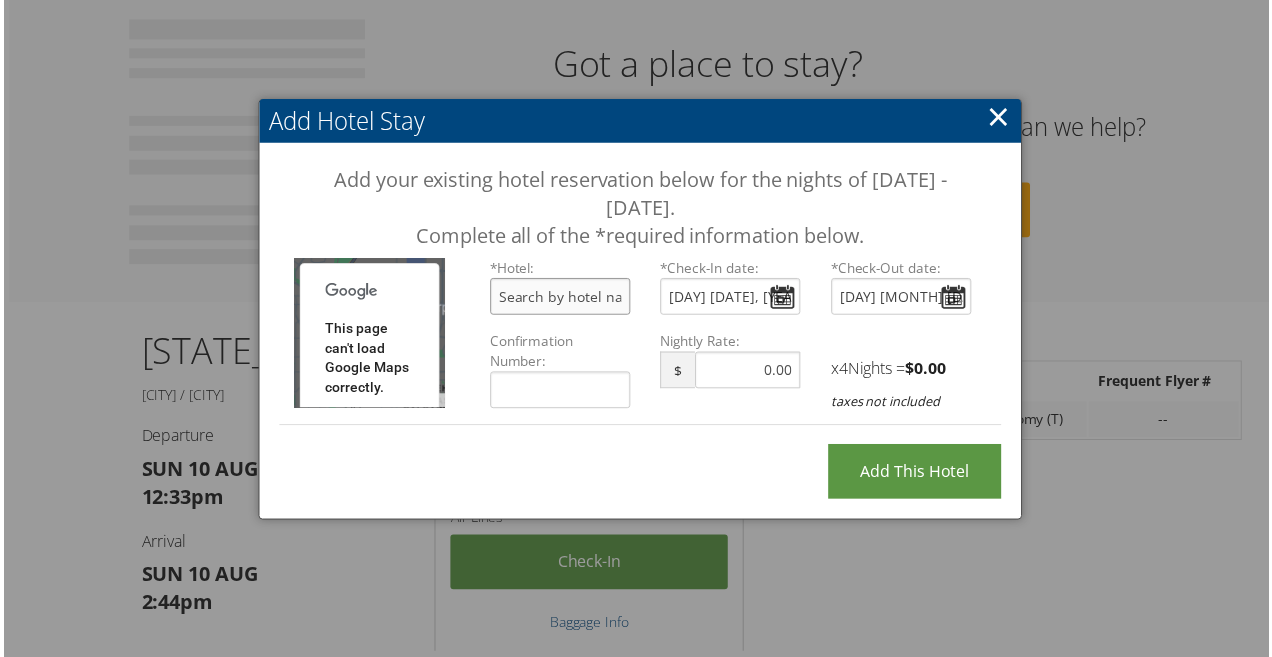 click at bounding box center [559, 298] 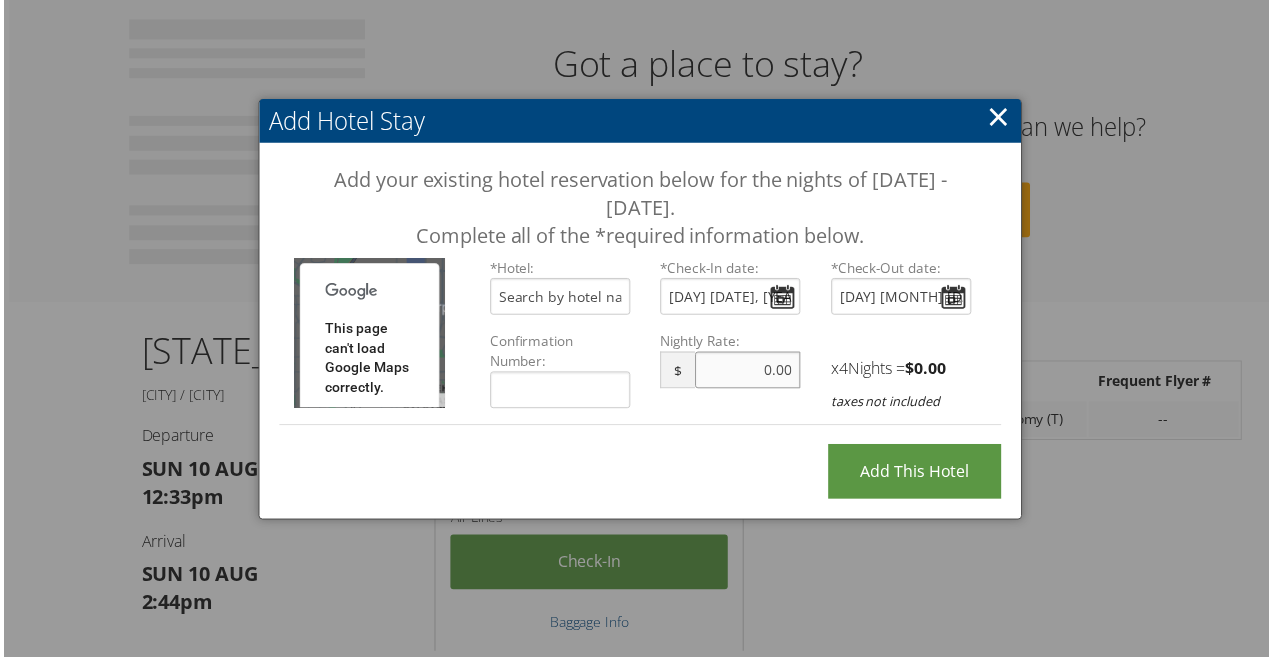 click at bounding box center (748, 372) 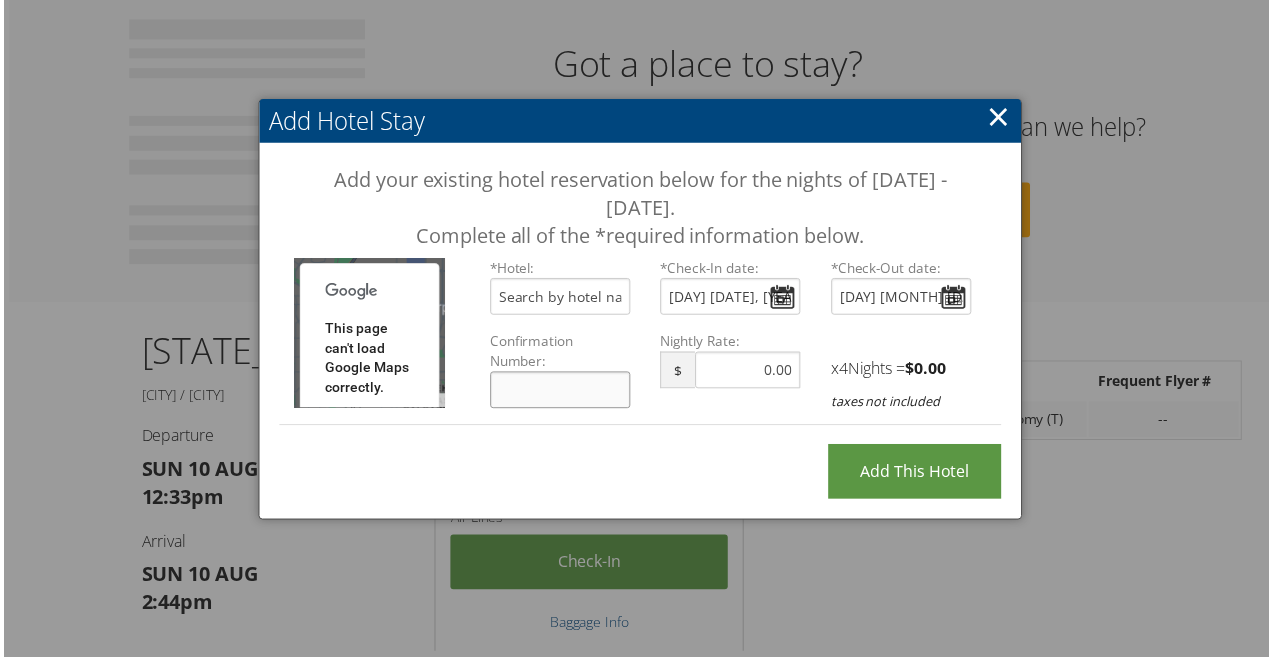 click on "Confirmation Number:" at bounding box center [559, 392] 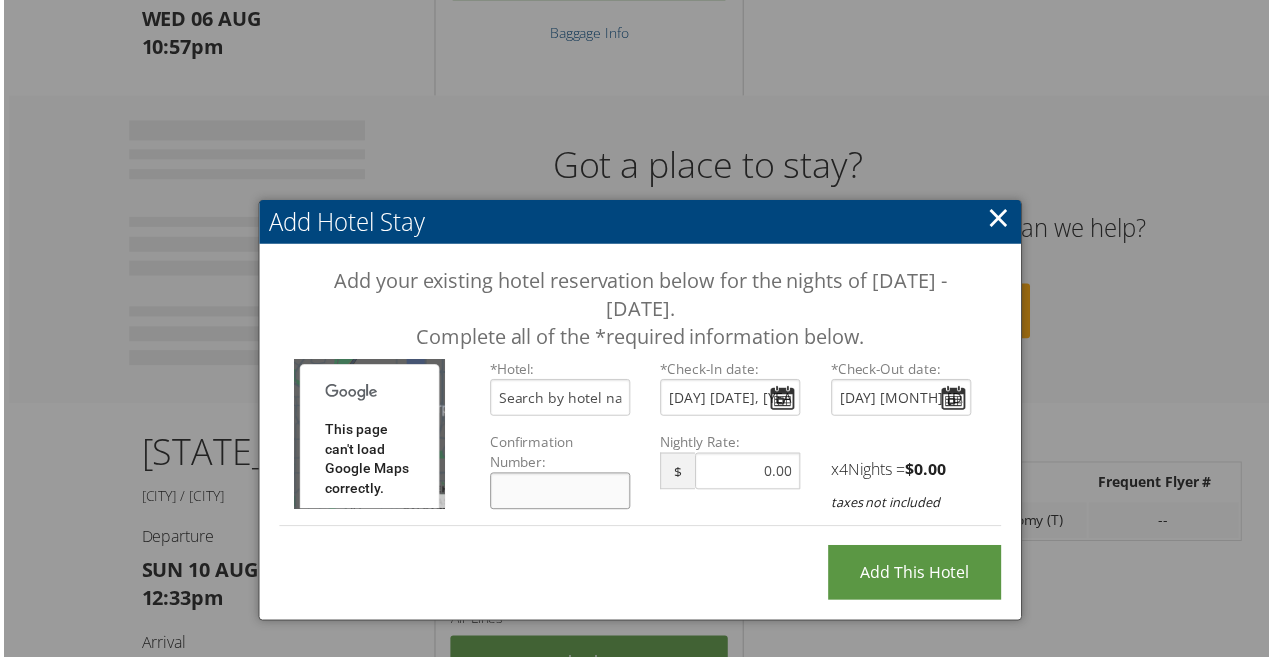 scroll, scrollTop: 1007, scrollLeft: 0, axis: vertical 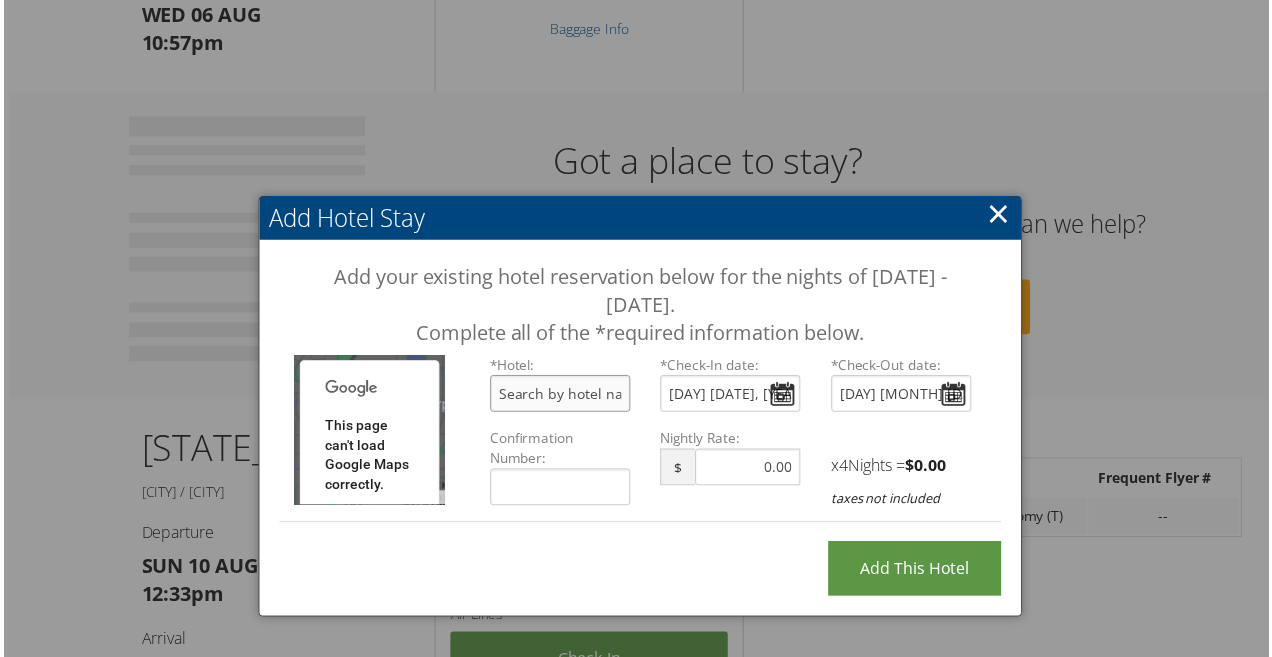 click at bounding box center [559, 395] 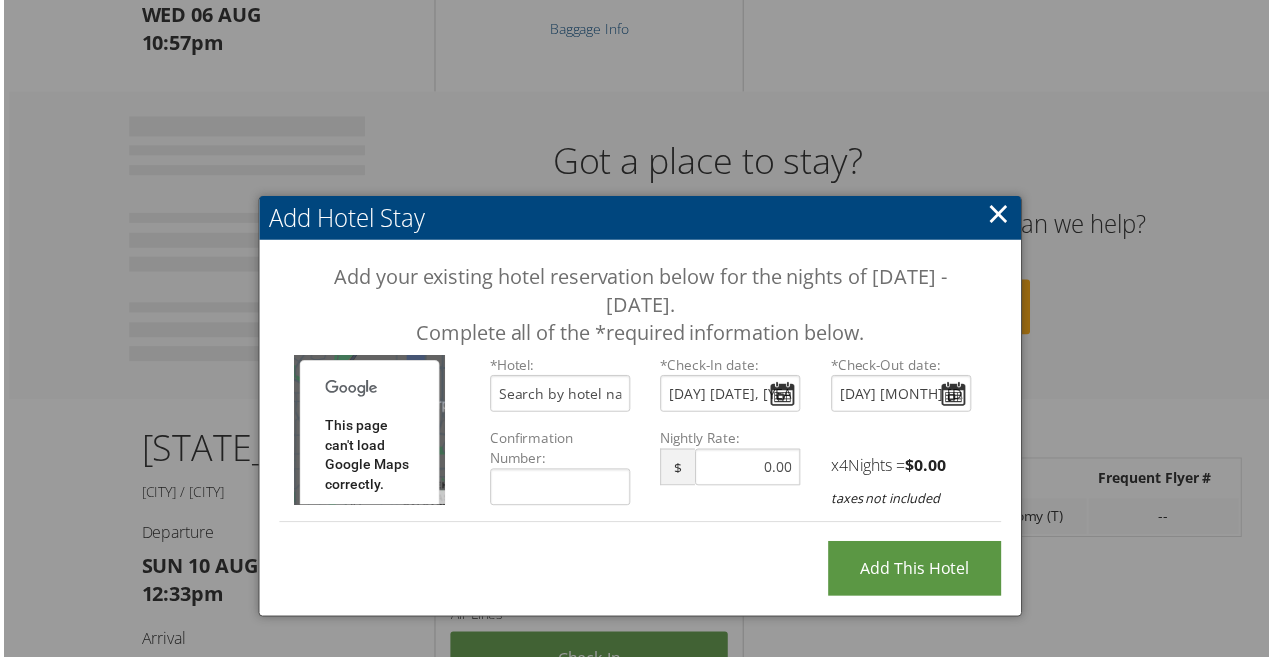 click on "×" at bounding box center [1000, 214] 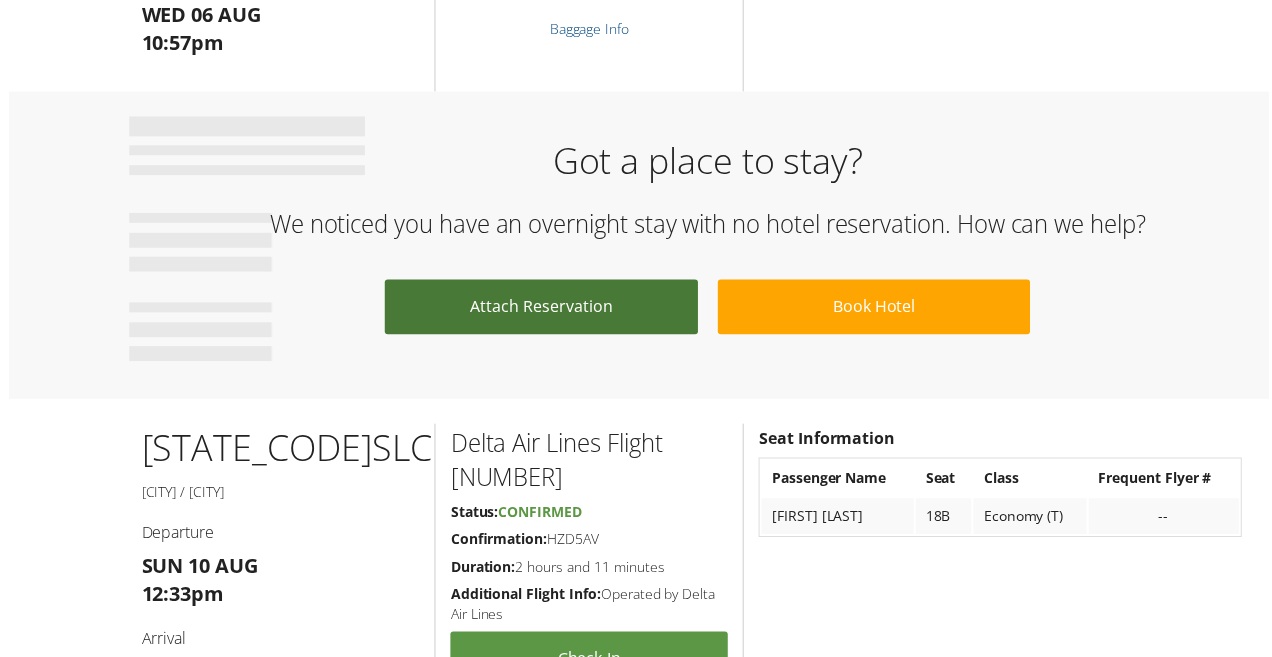 click on "Attach Reservation" at bounding box center (540, 308) 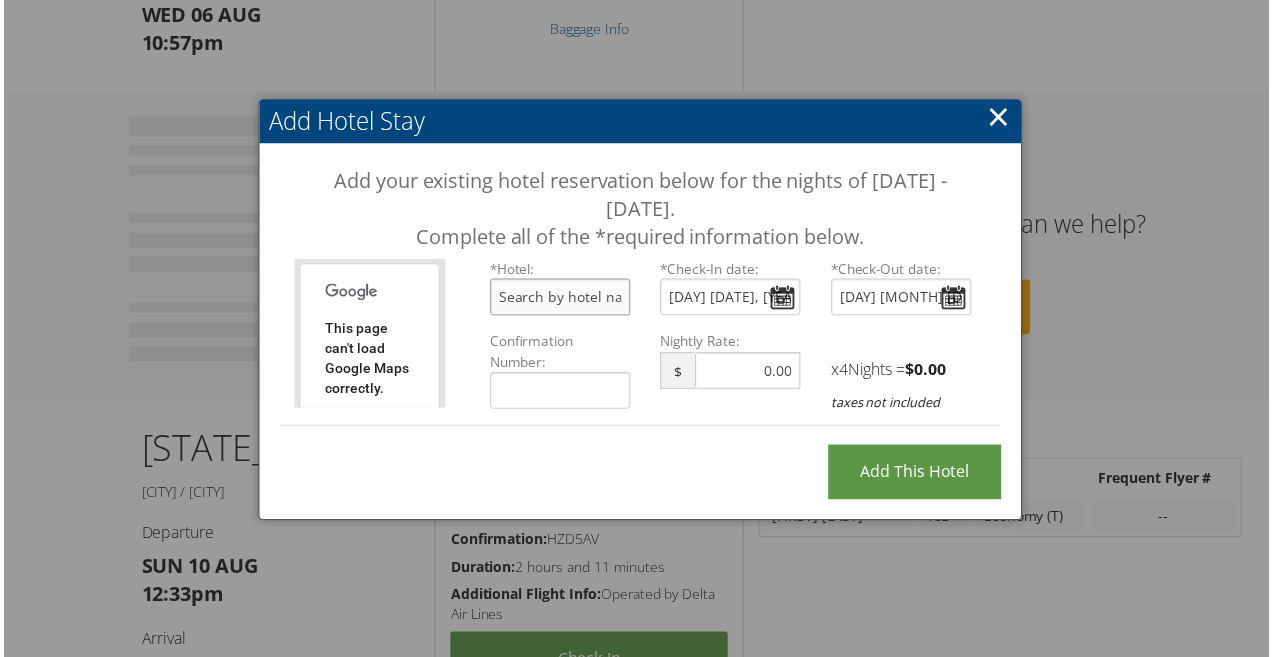 click at bounding box center (559, 298) 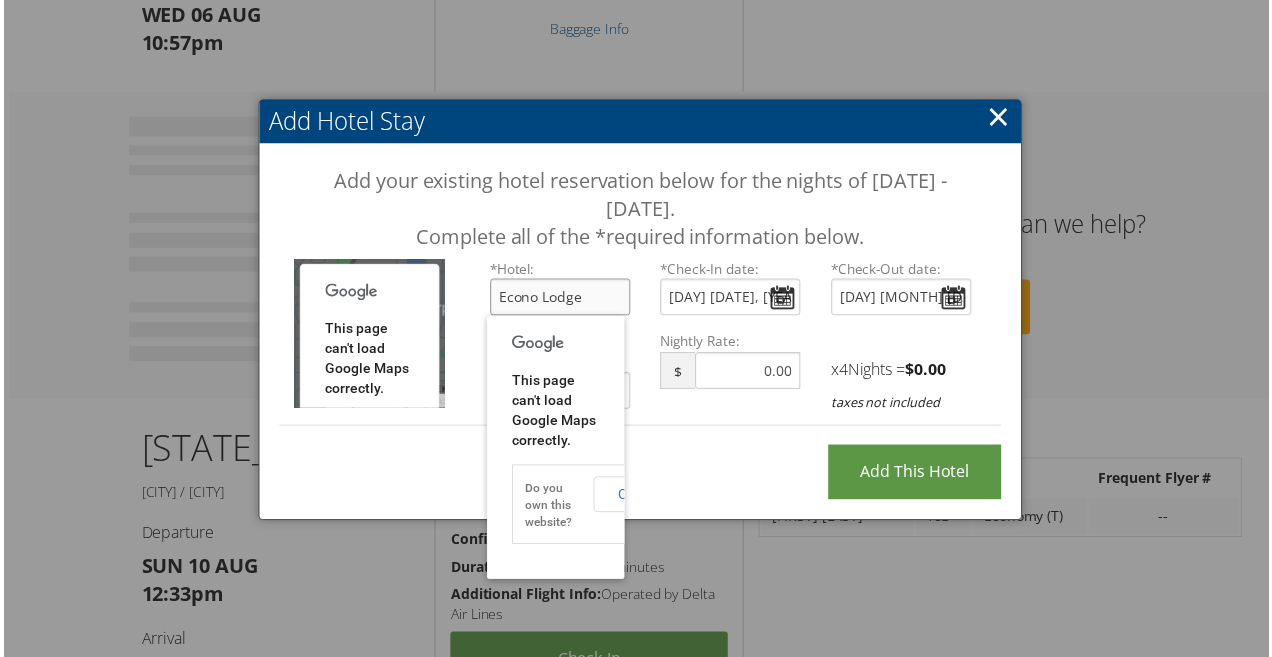 click on "OK" at bounding box center (439, 445) 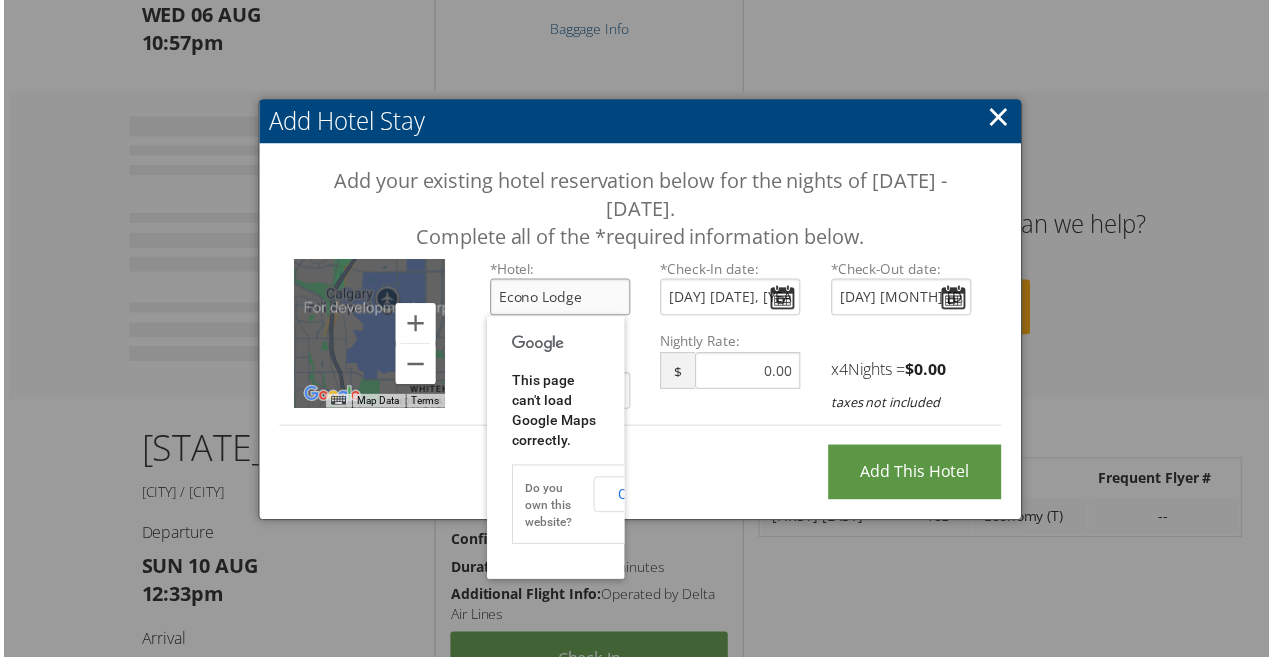 click on "Econo Lodge" at bounding box center (559, 298) 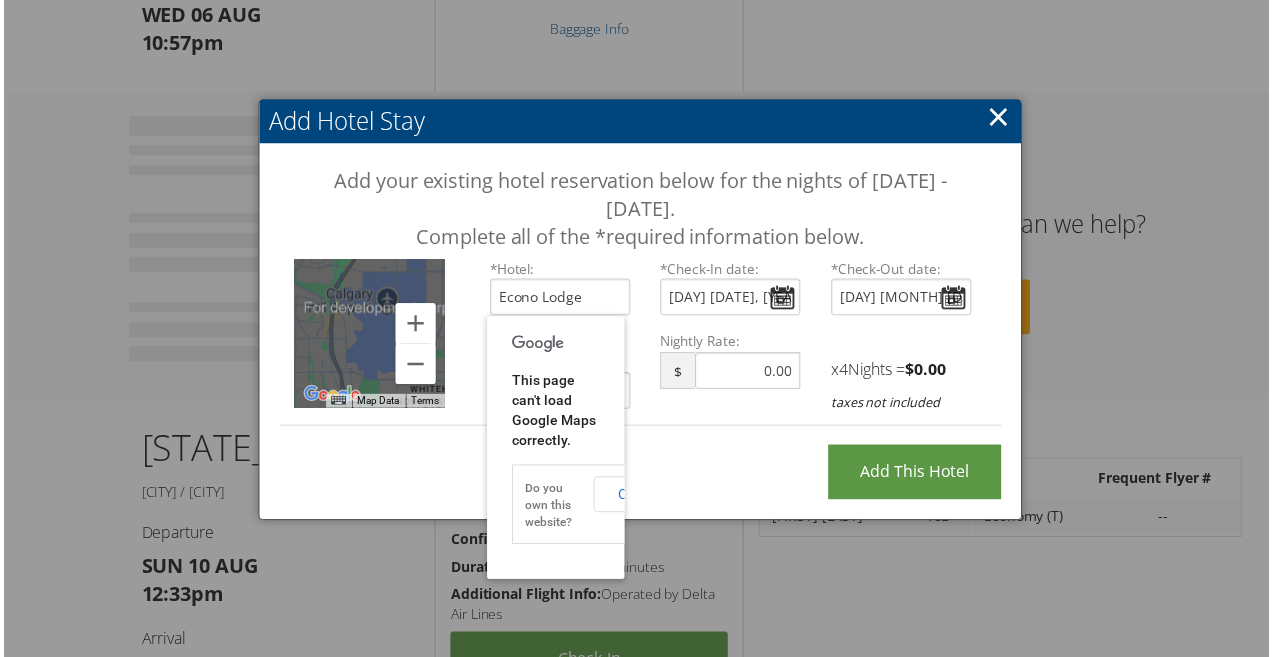 click on "Add Hotel Stay
Add your existing hotel reservation below for the nights of August 6 - August 10. Complete all of the *required information below.
To navigate the map with touch gestures double-tap and hold your finger on the map, then drag the map. ← Move left → Move right ↑ Move up ↓ Move down + Zoom in - Zoom out Home Jump left by 75% End Jump right by 75% Page Up Jump up by 75% Page Down Jump down by 75% Map Data Map data ©2025 Google Map data ©2025 Google 2 km  Click to toggle between metric and imperial units Terms Report a map error
*Hotel:
Econo Lodge
You must select a hotel.
* Check-In date: Wed Aug 06, 2025 * $ x" at bounding box center (640, 311) 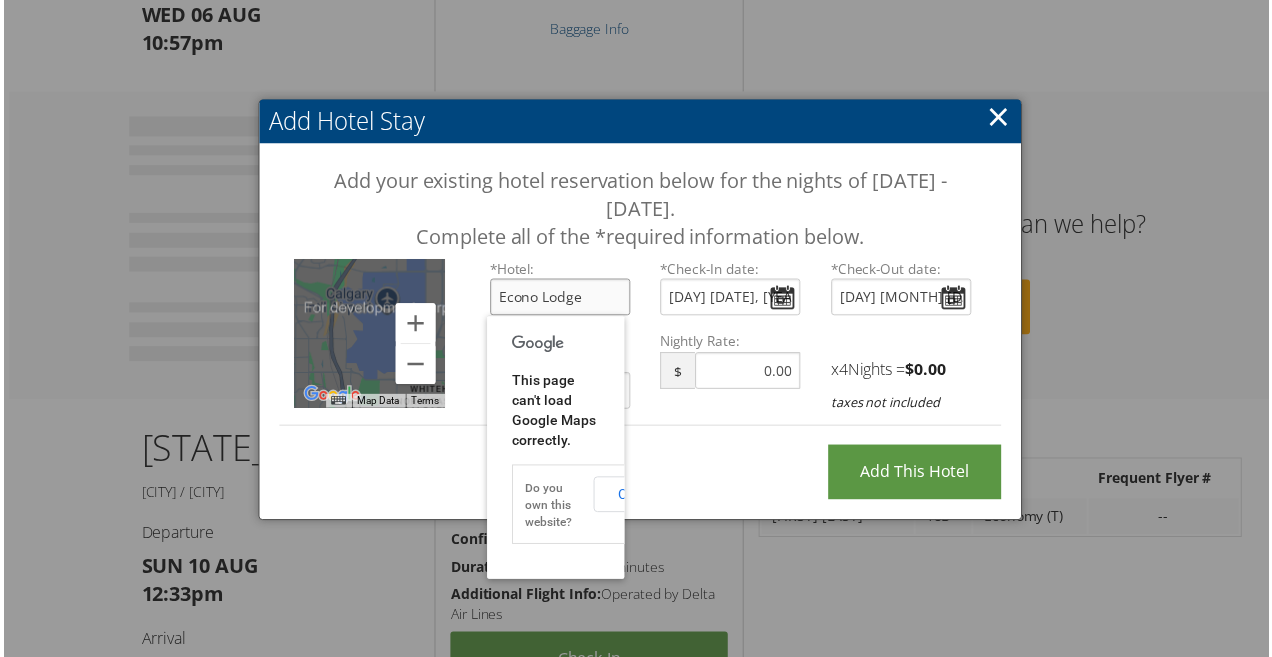 click on "Econo Lodge" at bounding box center (559, 298) 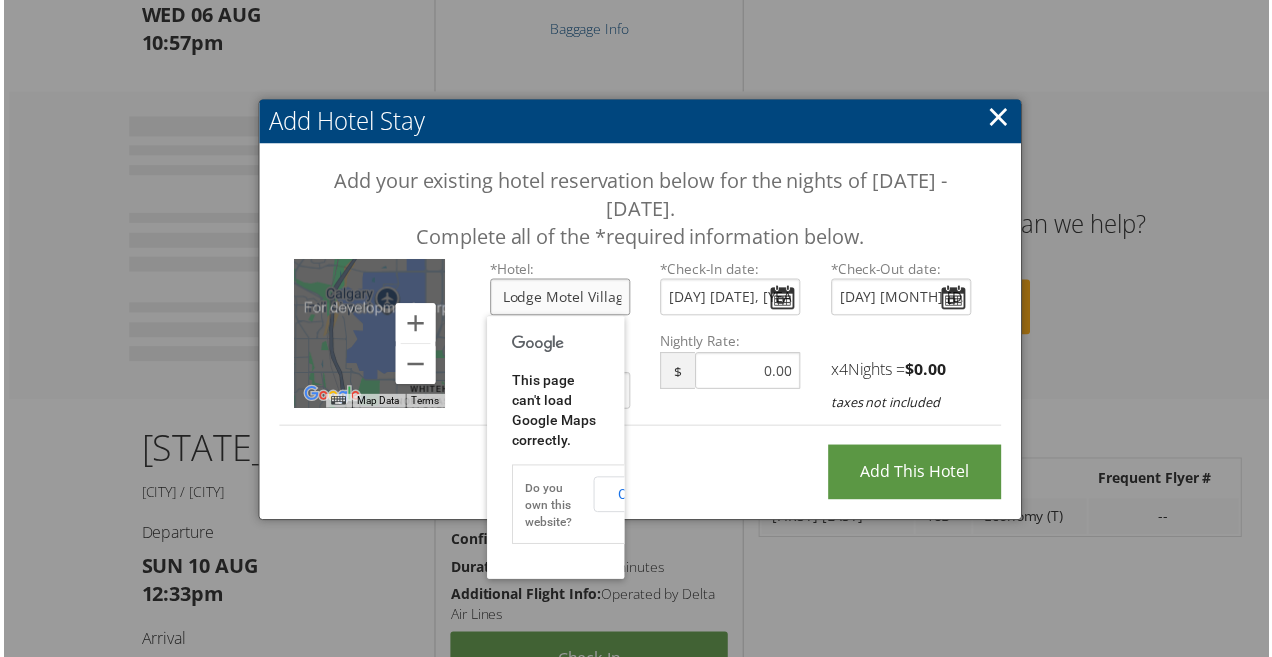 scroll, scrollTop: 0, scrollLeft: 48, axis: horizontal 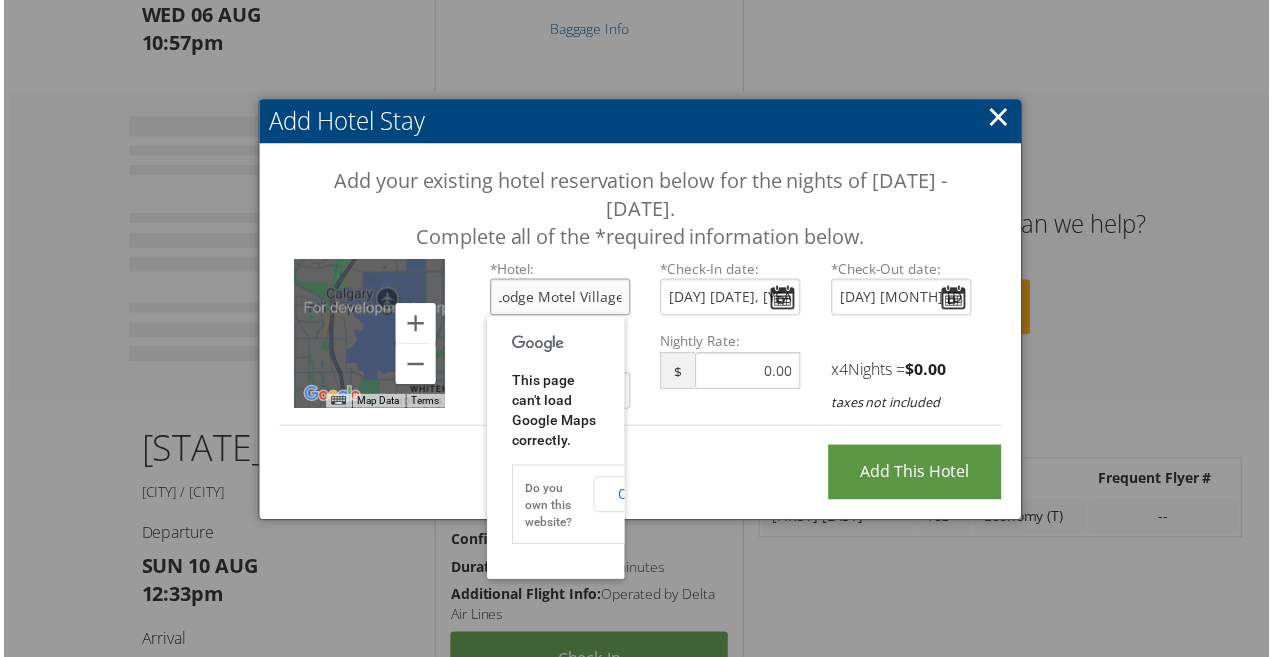 type on "[BRAND] [BRAND] [BRAND]" 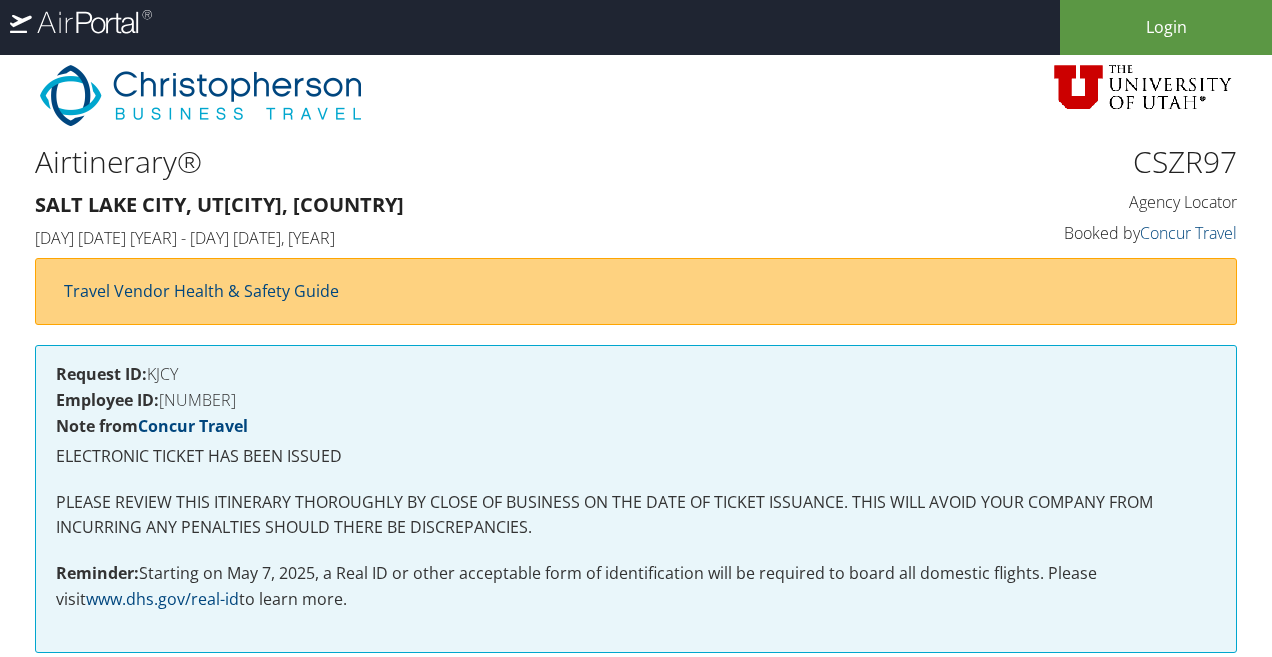scroll, scrollTop: 1007, scrollLeft: 0, axis: vertical 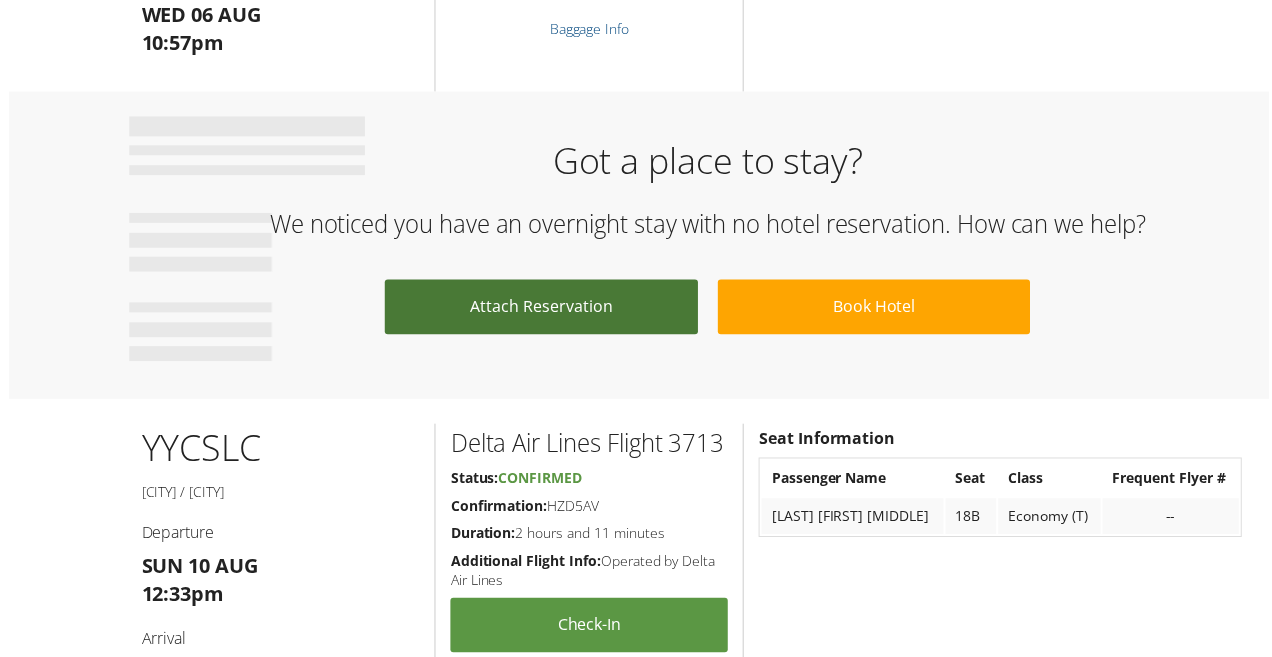 click on "Attach Reservation" at bounding box center (540, 308) 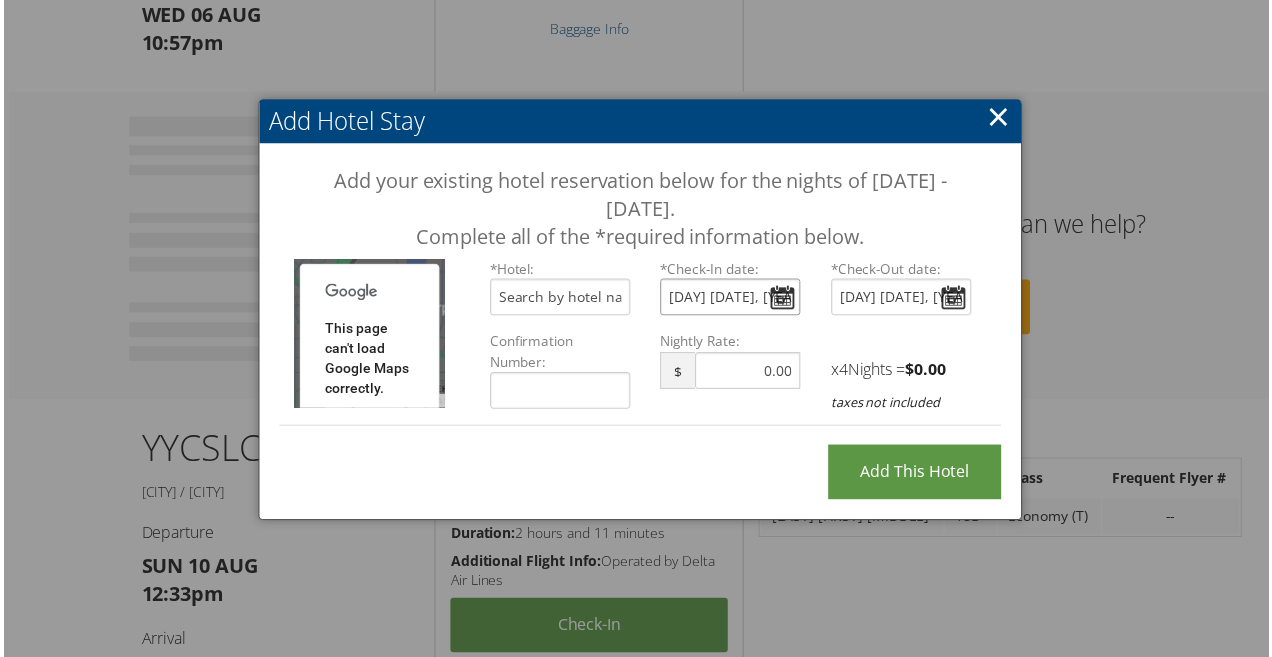 click on "[DAY] [DATE], [YEAR]" at bounding box center [730, 298] 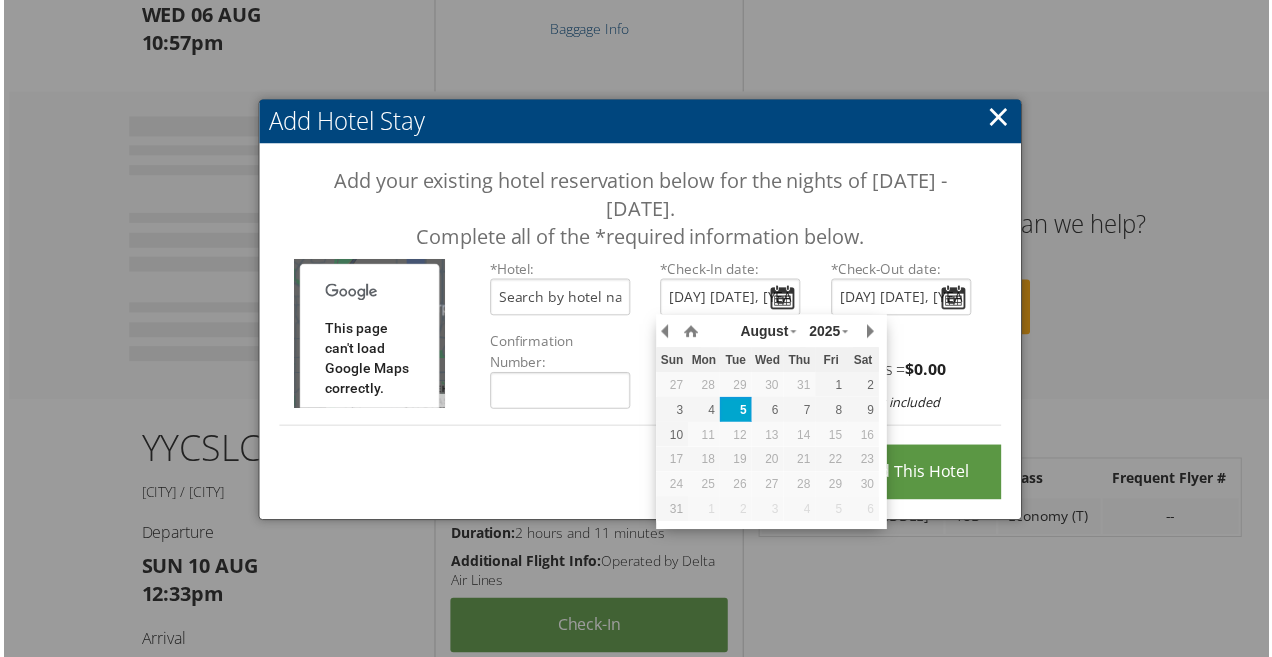 type on "[DAY], [DATE], [YEAR]" 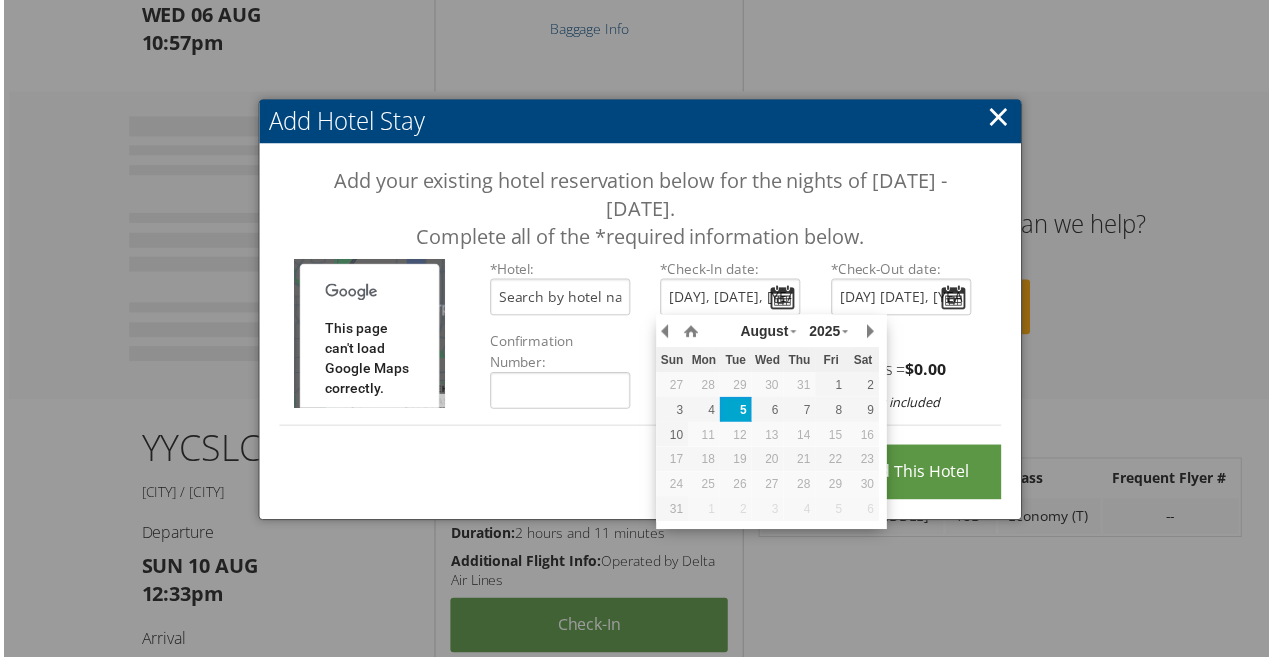 click on "Add your existing hotel reservation below for the nights of [DATE] - [DATE]. Complete all of the *required information below.
To navigate the map with touch gestures double-tap and hold your finger on the map, then drag the map. ← Move left → Move right ↑ Move up ↓ Move down + Zoom in - Zoom out Home Jump left by 75% End Jump right by 75% Page Up Jump up by 75% Page Down Jump down by 75% Map Data Map data ©[YEAR] Google Map data ©[YEAR] Google 2 km  Click to toggle between metric and imperial units Terms Report a map error This page can't load Google Maps correctly. Do you own this website? OK
*Hotel:
You must select a hotel.
* * [PRICE]" at bounding box center (640, 306) 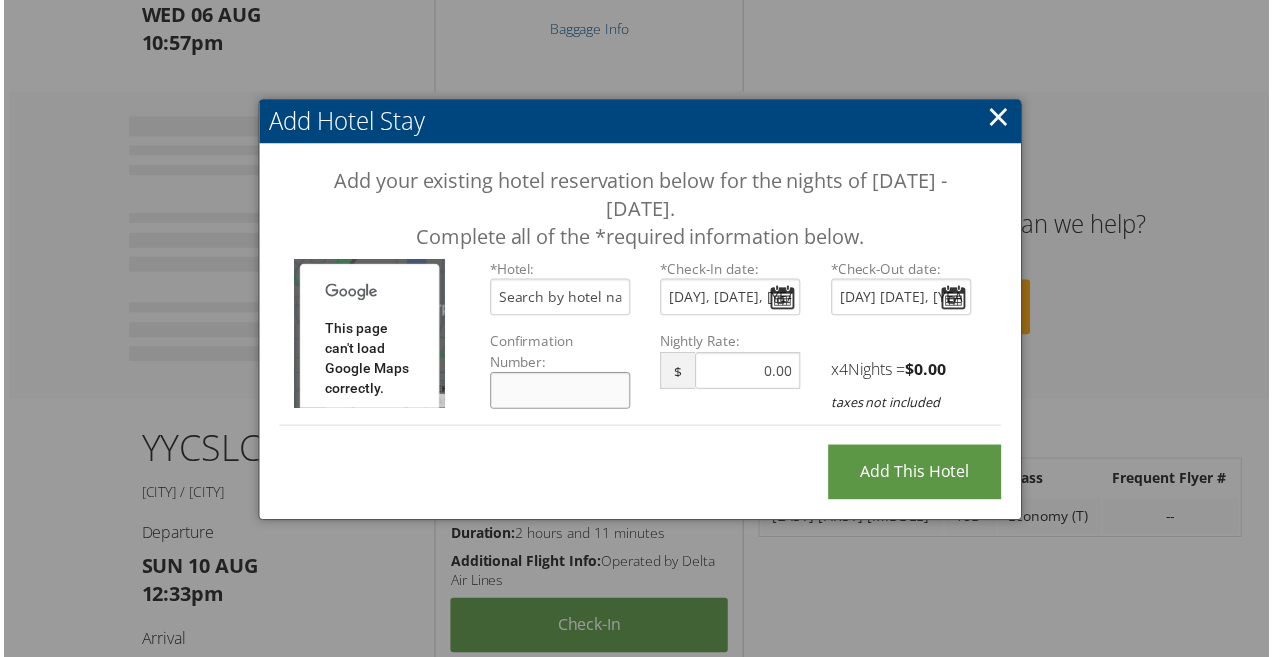 click on "Confirmation Number:" at bounding box center [559, 392] 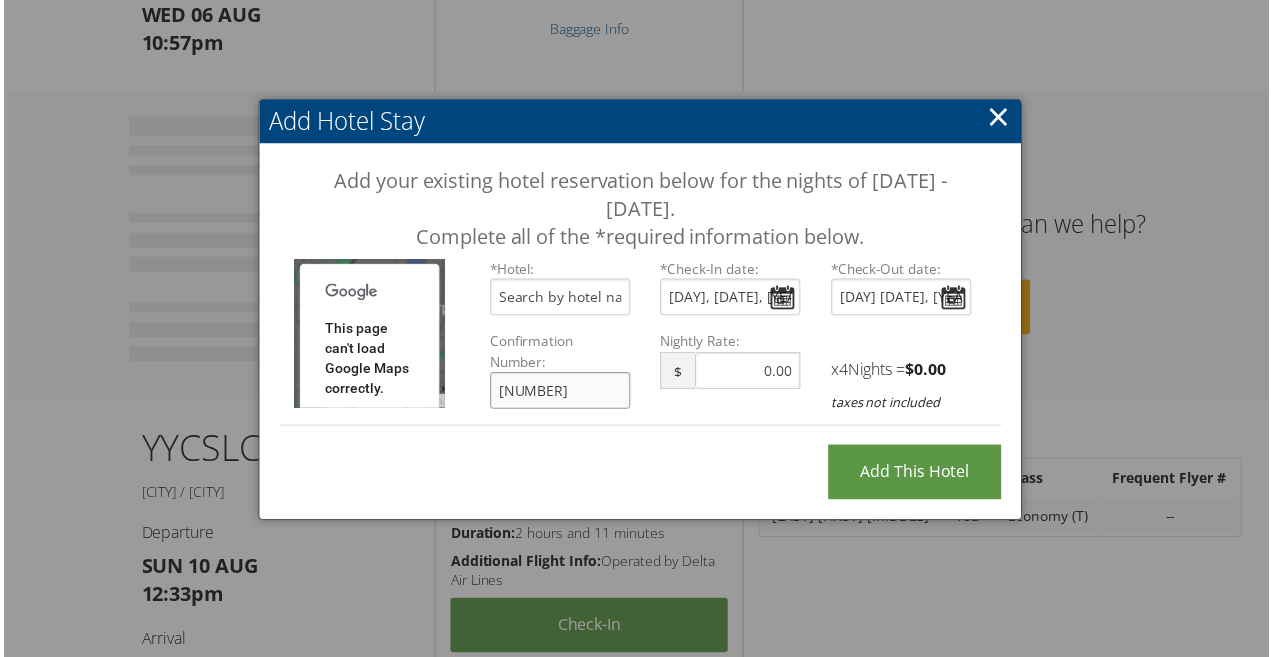 type on "[NUMBER]" 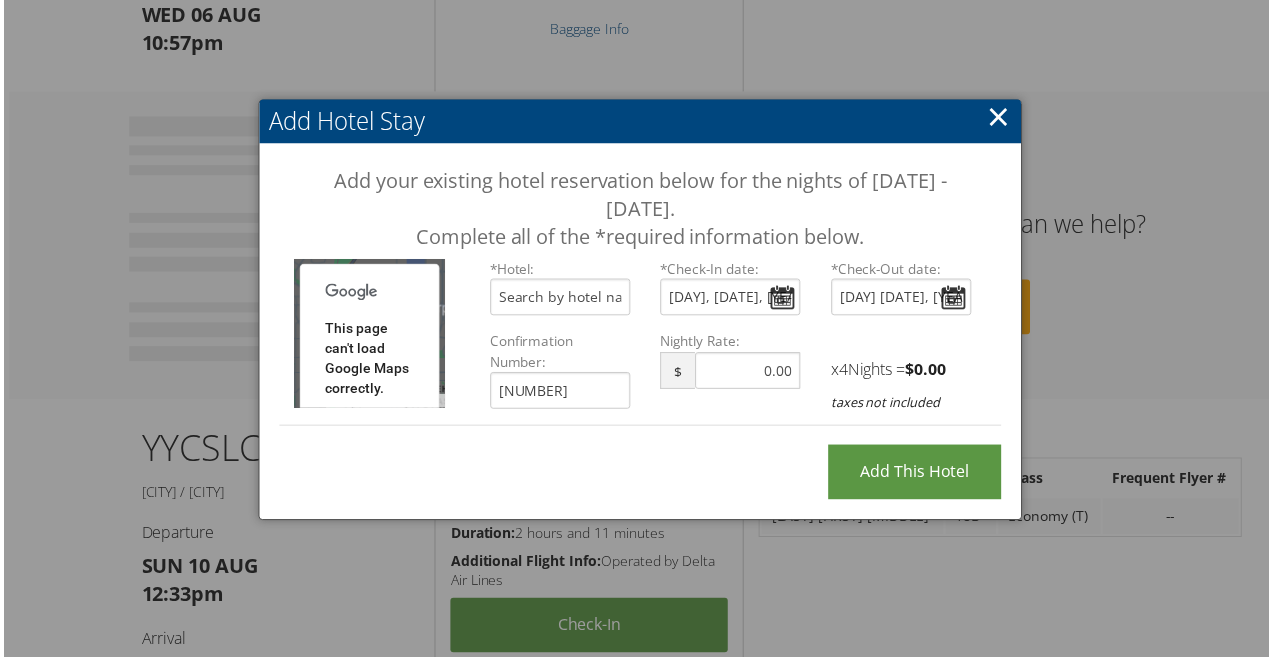 click on "Add your existing hotel reservation below for the nights of [DATE] - [DATE]. Complete all of the *required information below.
To navigate the map with touch gestures double-tap and hold your finger on the map, then drag the map. ← Move left → Move right ↑ Move up ↓ Move down + Zoom in - Zoom out Home Jump left by 75% End Jump right by 75% Page Up Jump up by 75% Page Down Jump down by 75% Map Data Map data ©[YEAR] Google Map data ©[YEAR] Google 2 km  Click to toggle between metric and imperial units Terms Report a map error This page can't load Google Maps correctly. Do you own this website? OK
*Hotel:
You must select a hotel.
* * [PRICE]" at bounding box center (640, 306) 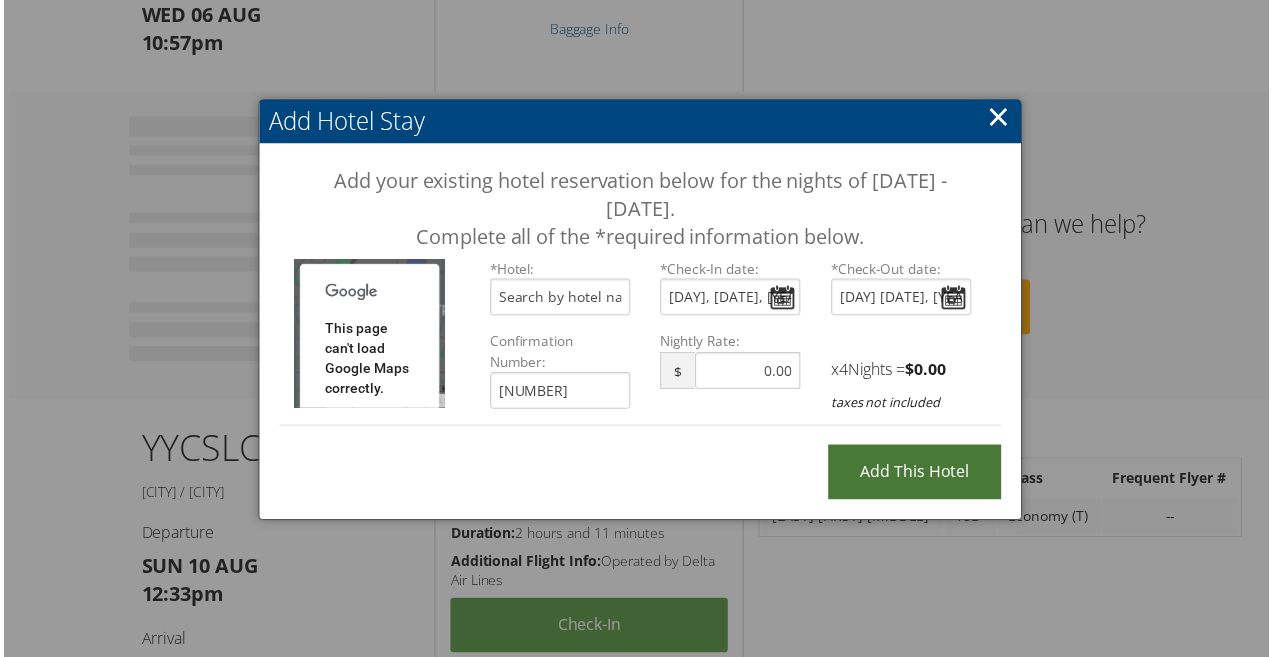 click on "Add this Hotel" at bounding box center [916, 474] 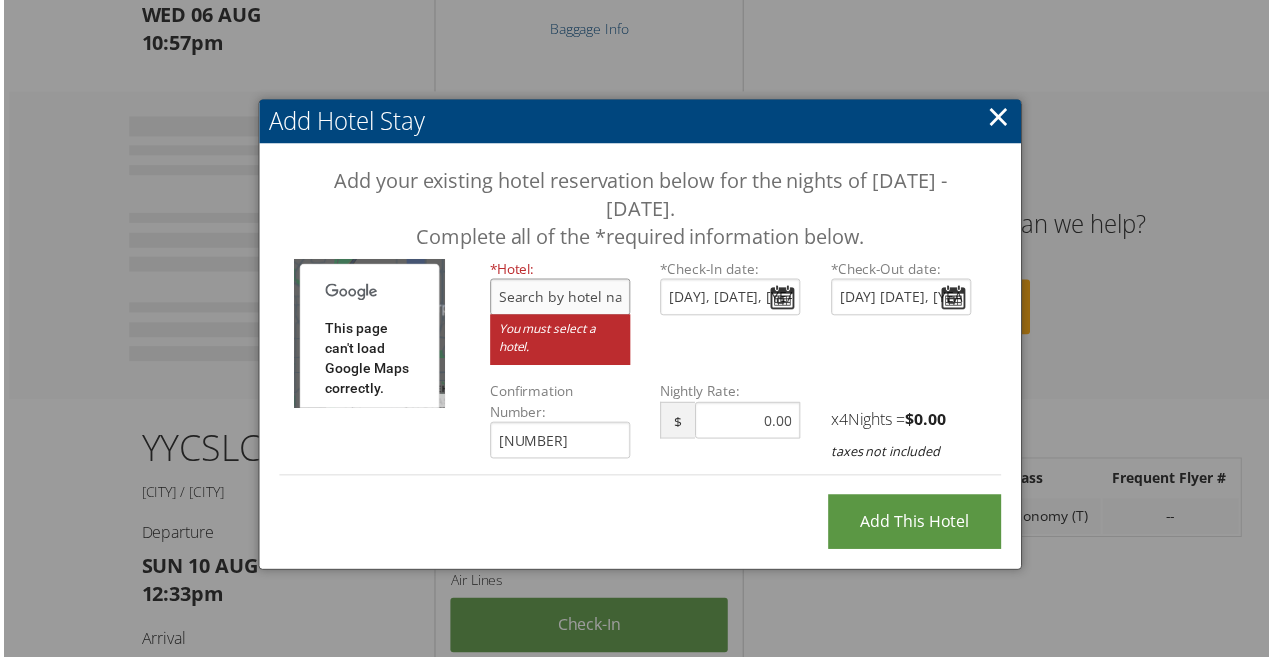 click at bounding box center [559, 298] 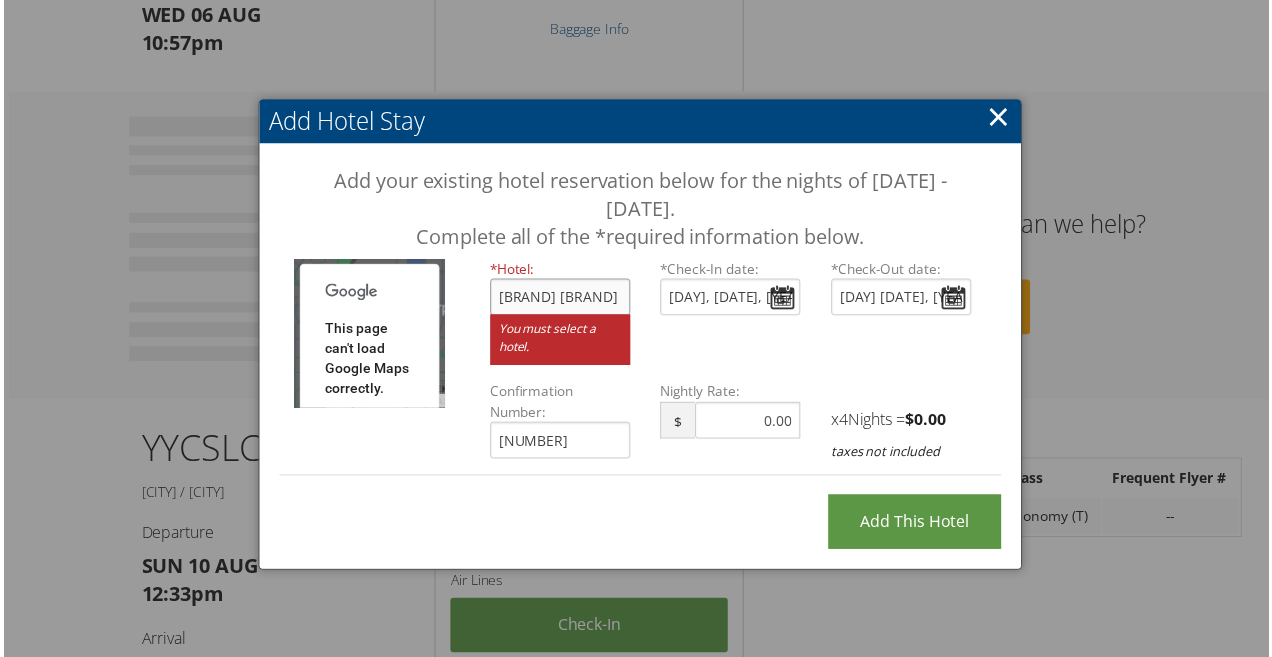 scroll, scrollTop: 0, scrollLeft: 48, axis: horizontal 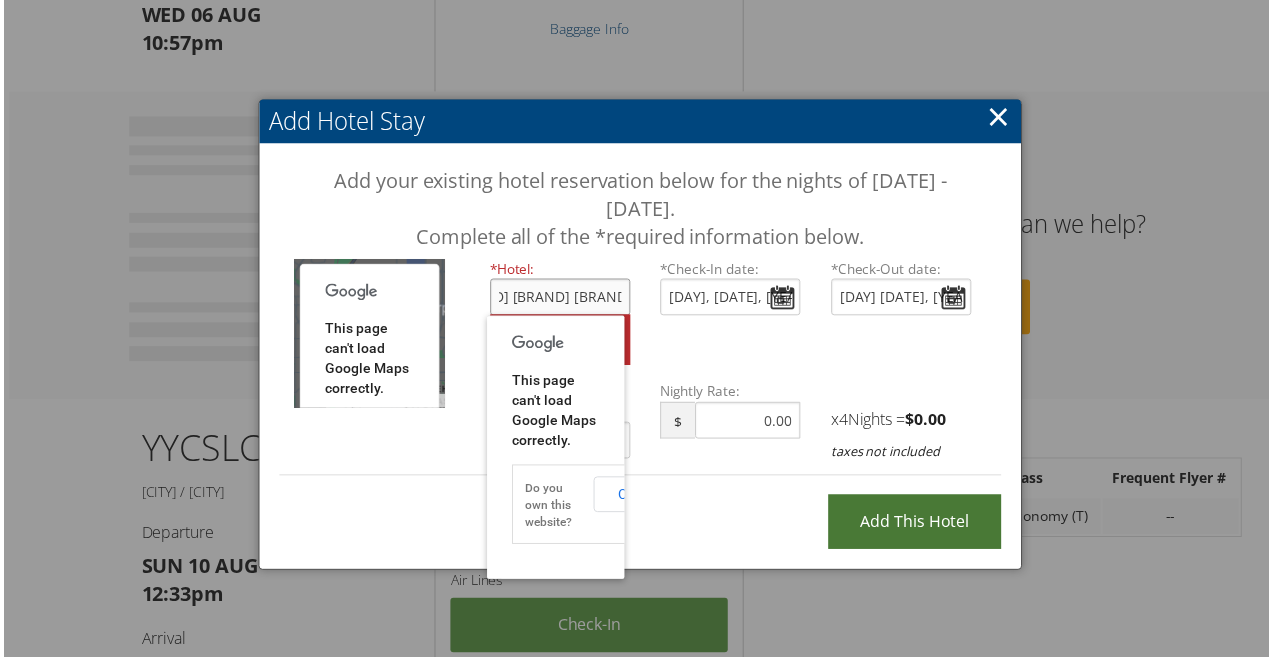 type on "[BRAND] [BRAND] [BRAND]" 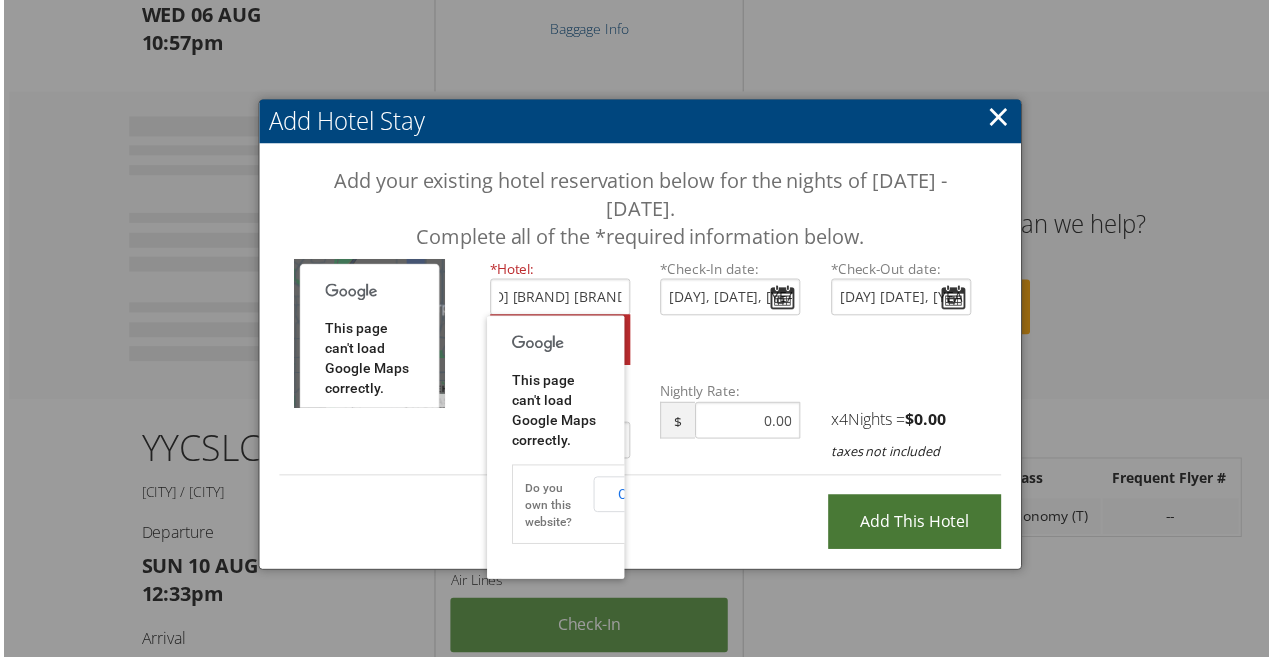 scroll, scrollTop: 0, scrollLeft: 0, axis: both 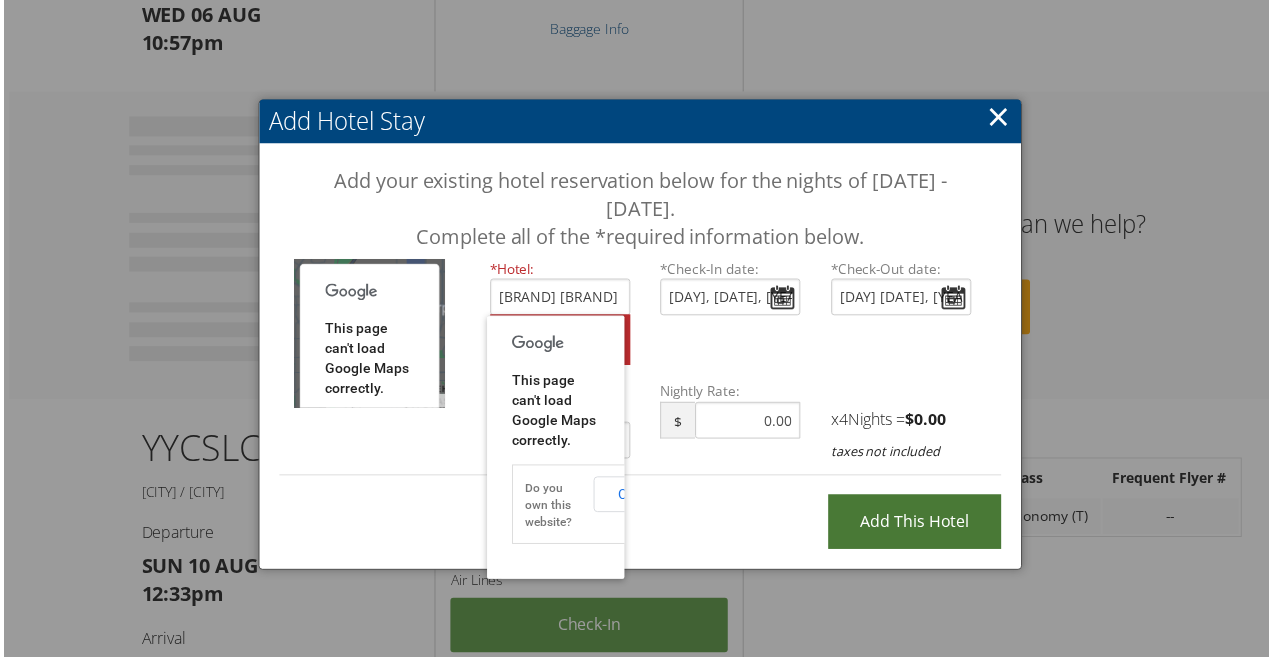 click on "Add this Hotel" at bounding box center [916, 524] 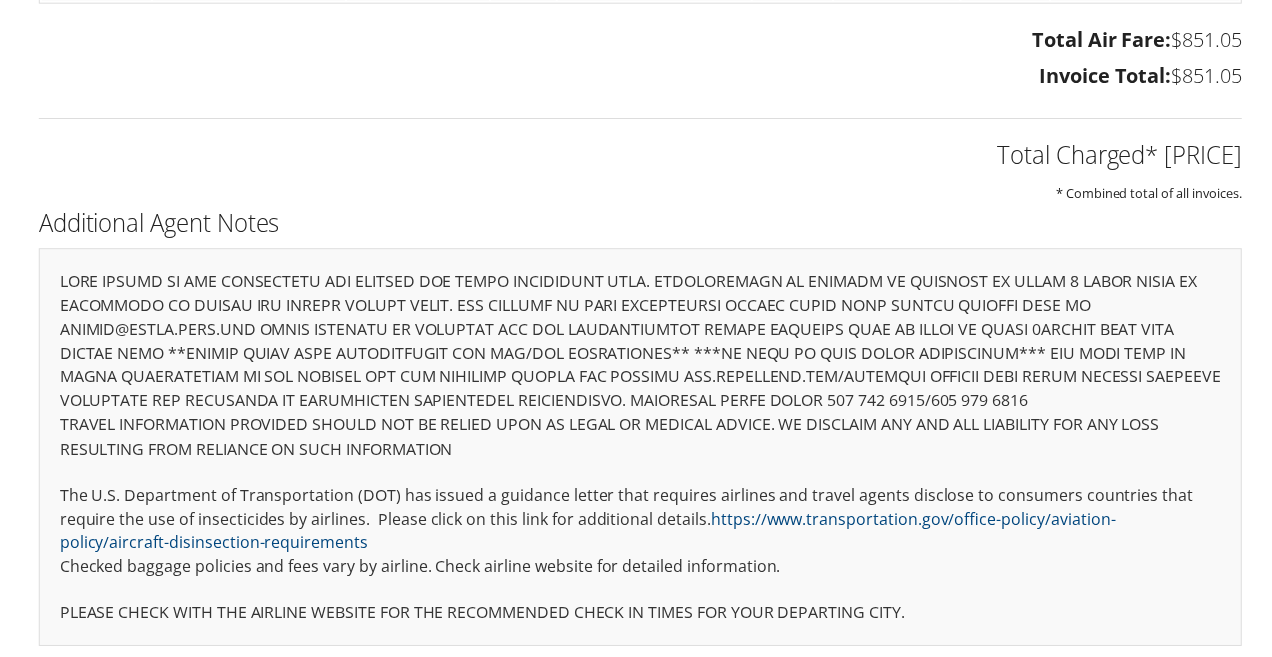 scroll, scrollTop: 1945, scrollLeft: 0, axis: vertical 